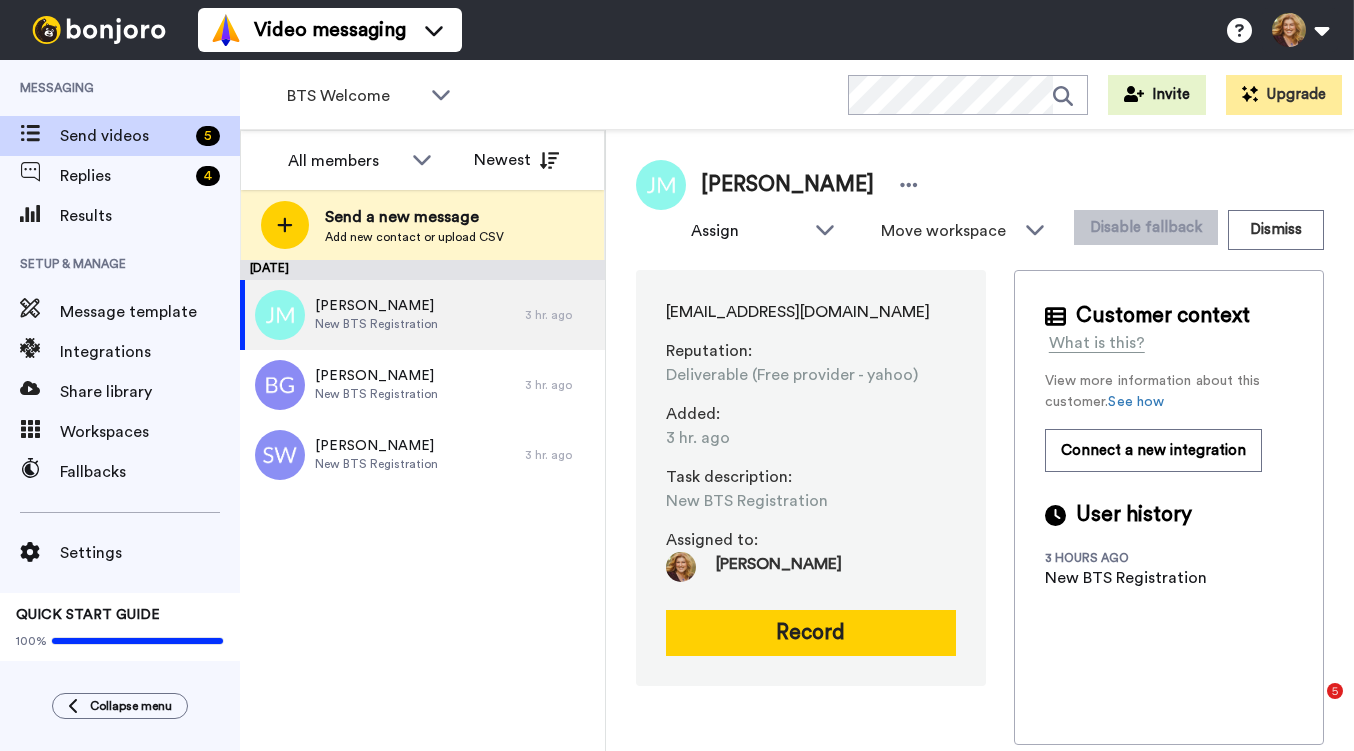 scroll, scrollTop: 0, scrollLeft: 0, axis: both 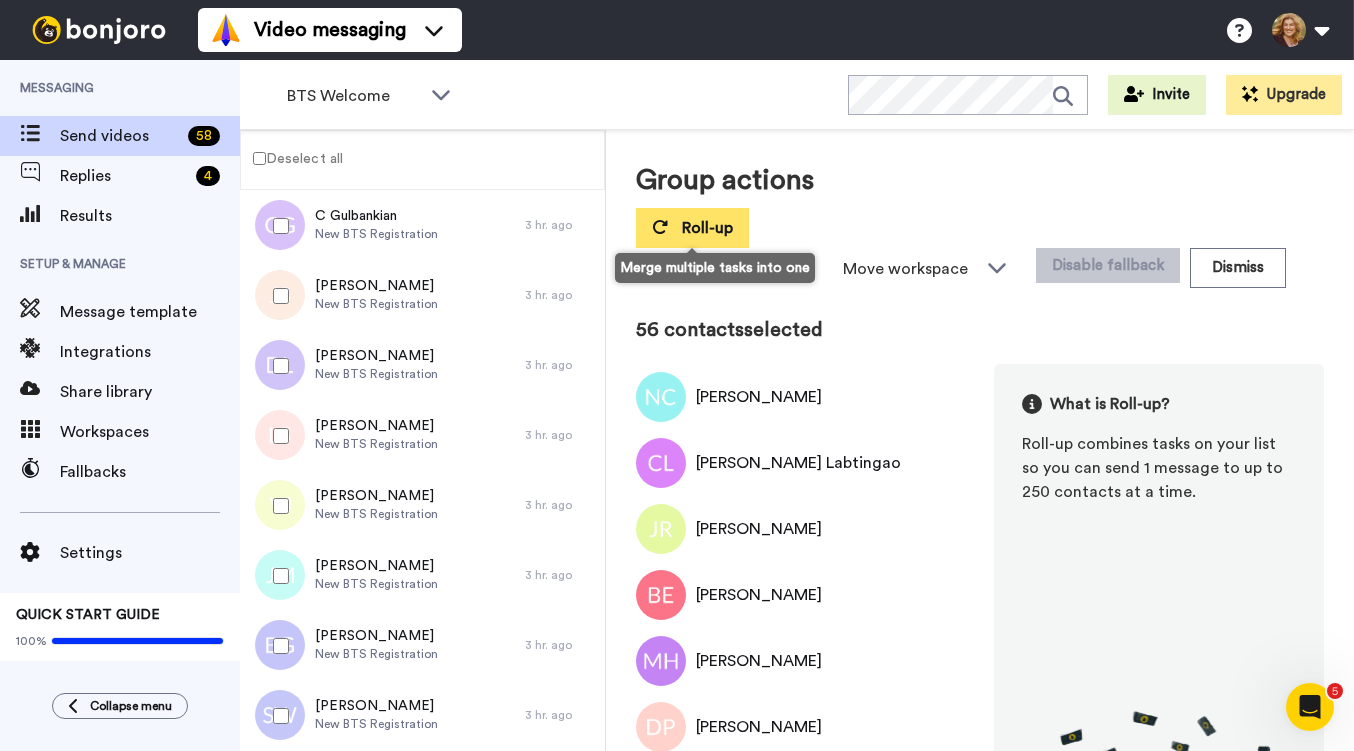 click on "Roll-up" at bounding box center [707, 228] 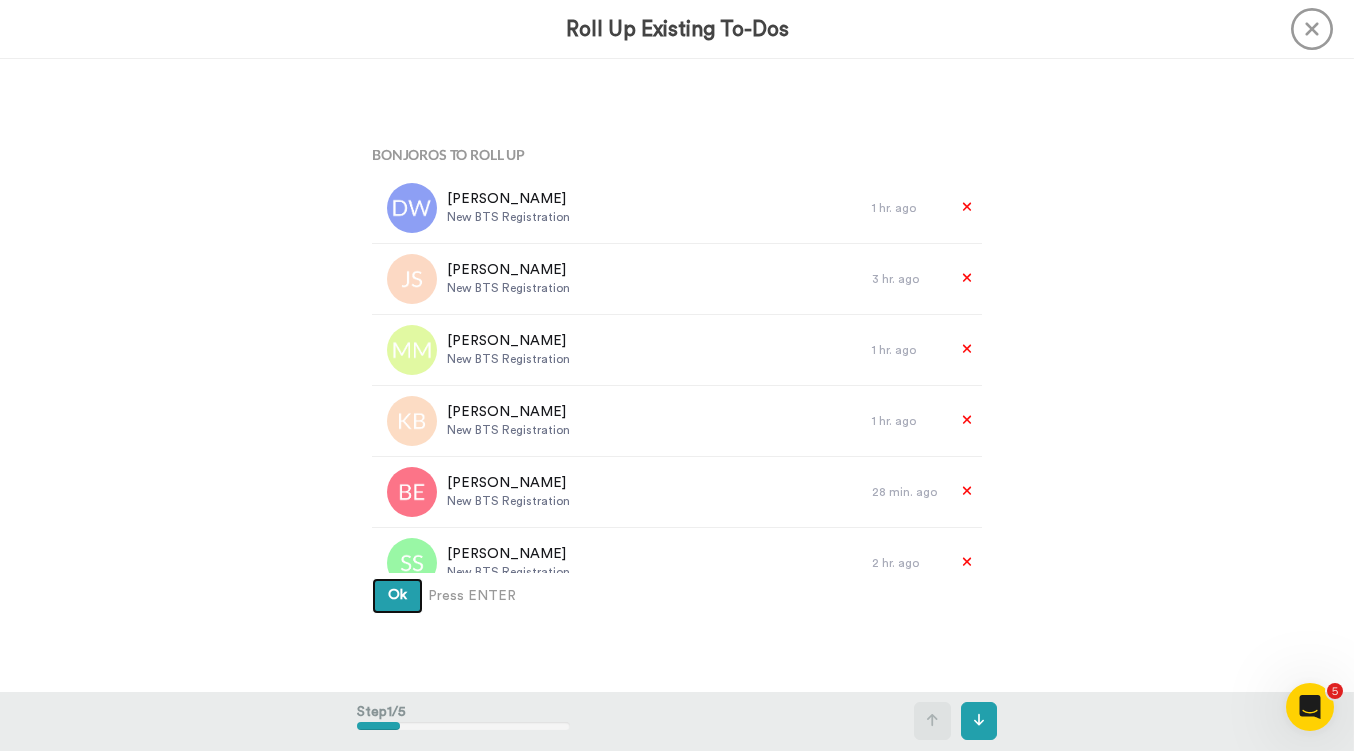 click on "Ok" at bounding box center (397, 595) 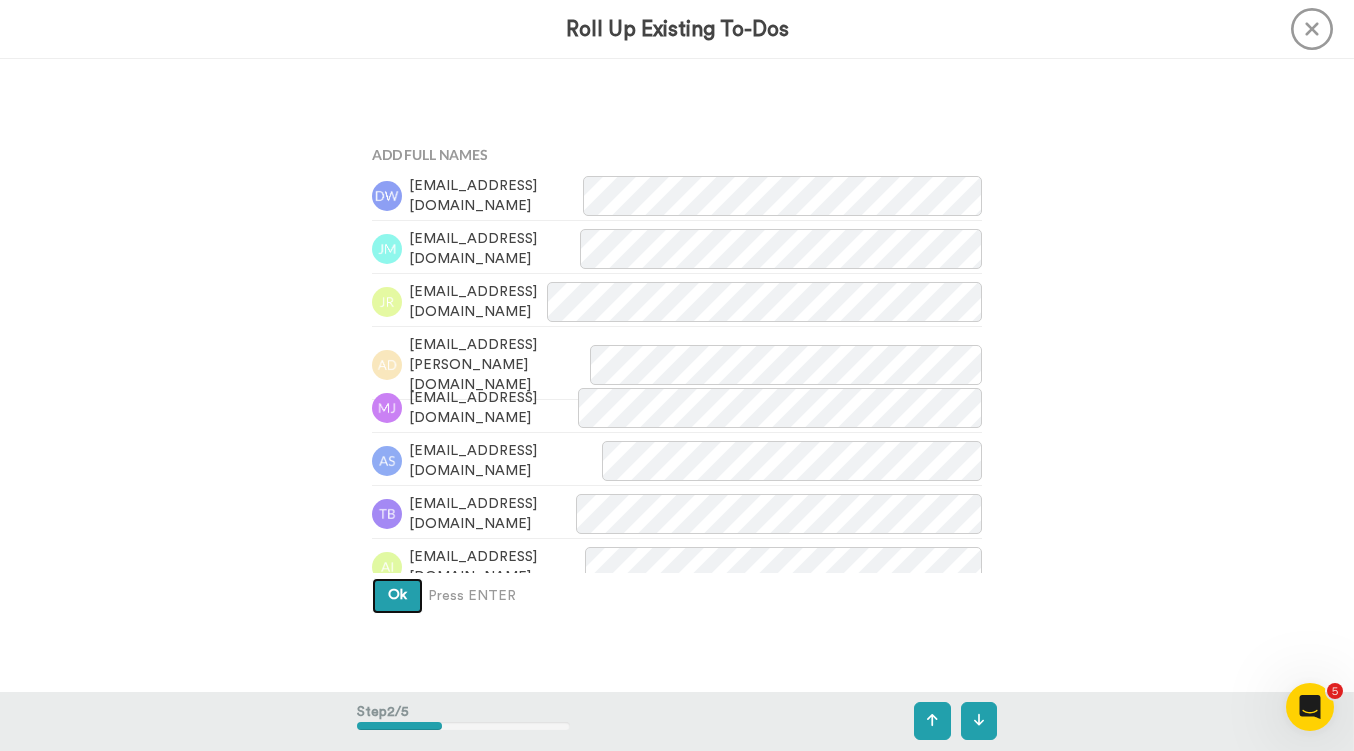 click on "Ok" at bounding box center [397, 595] 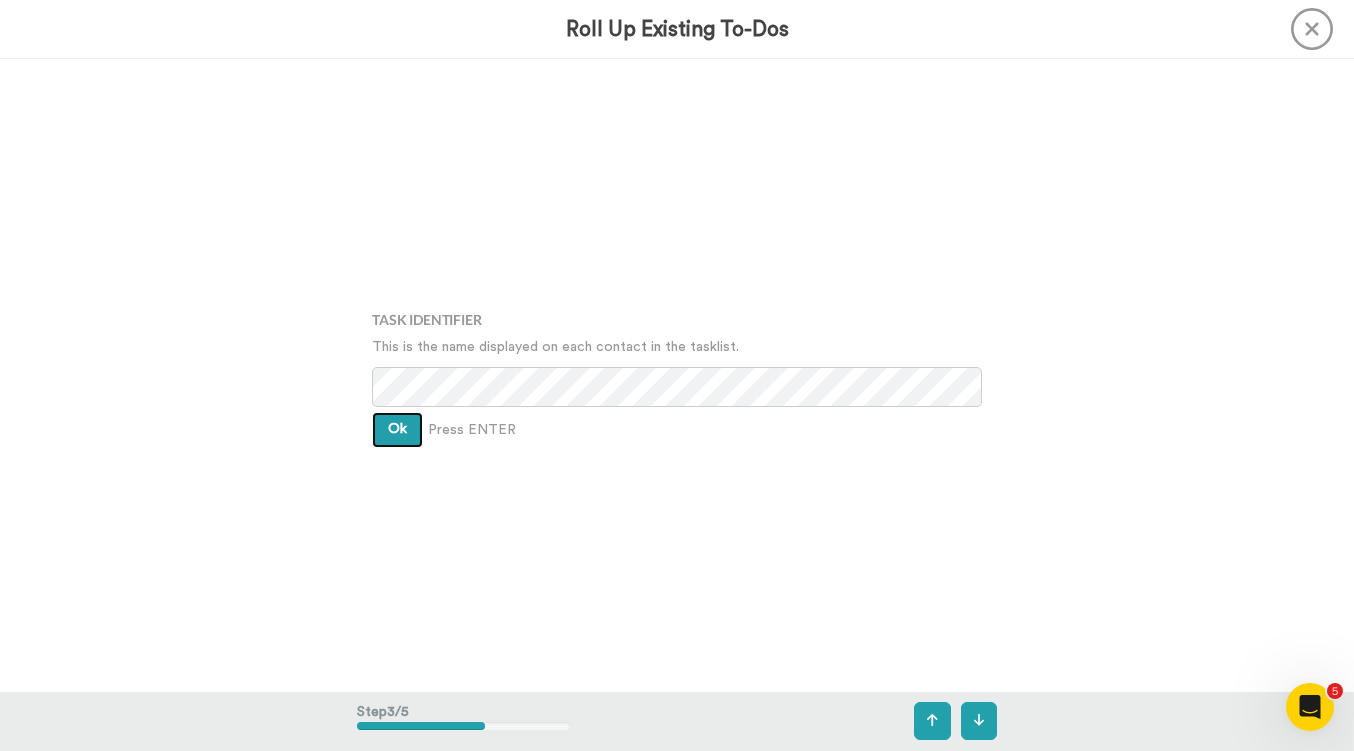 click on "Ok" at bounding box center (397, 429) 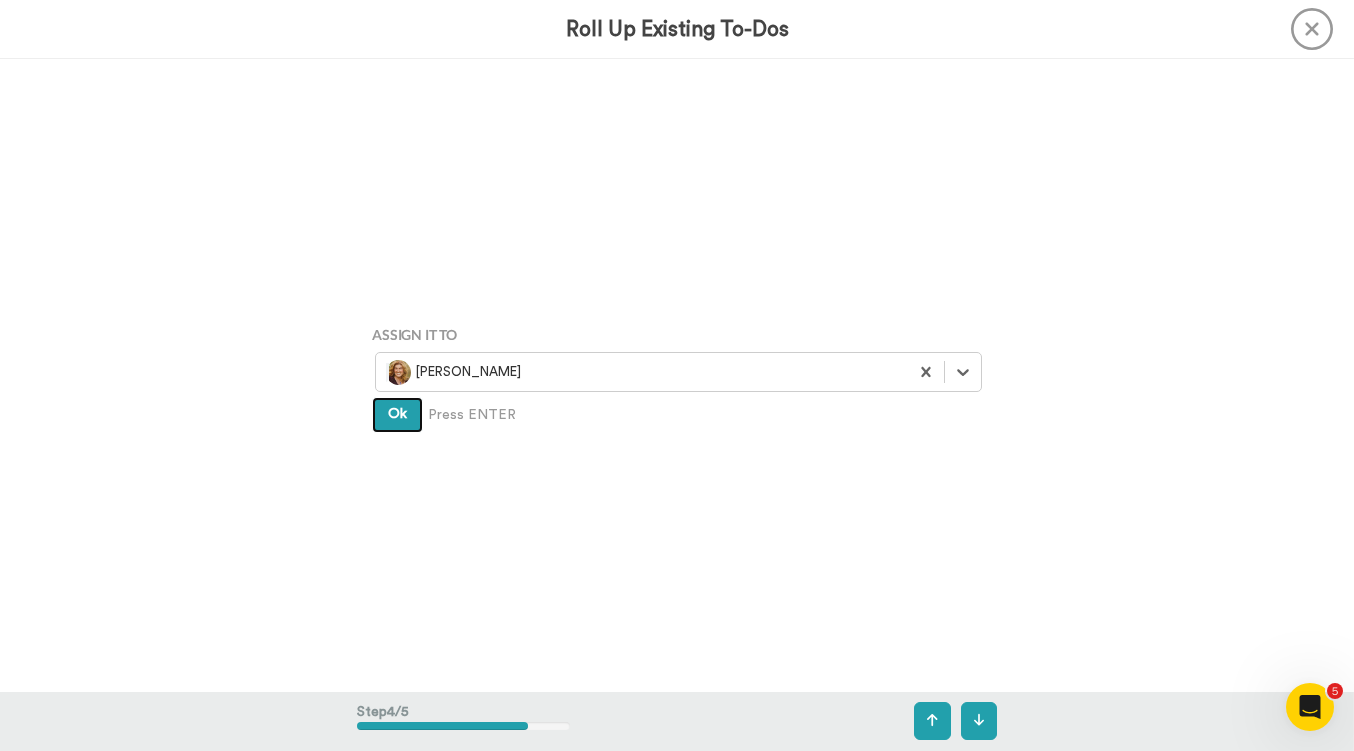 click on "Ok" at bounding box center [397, 414] 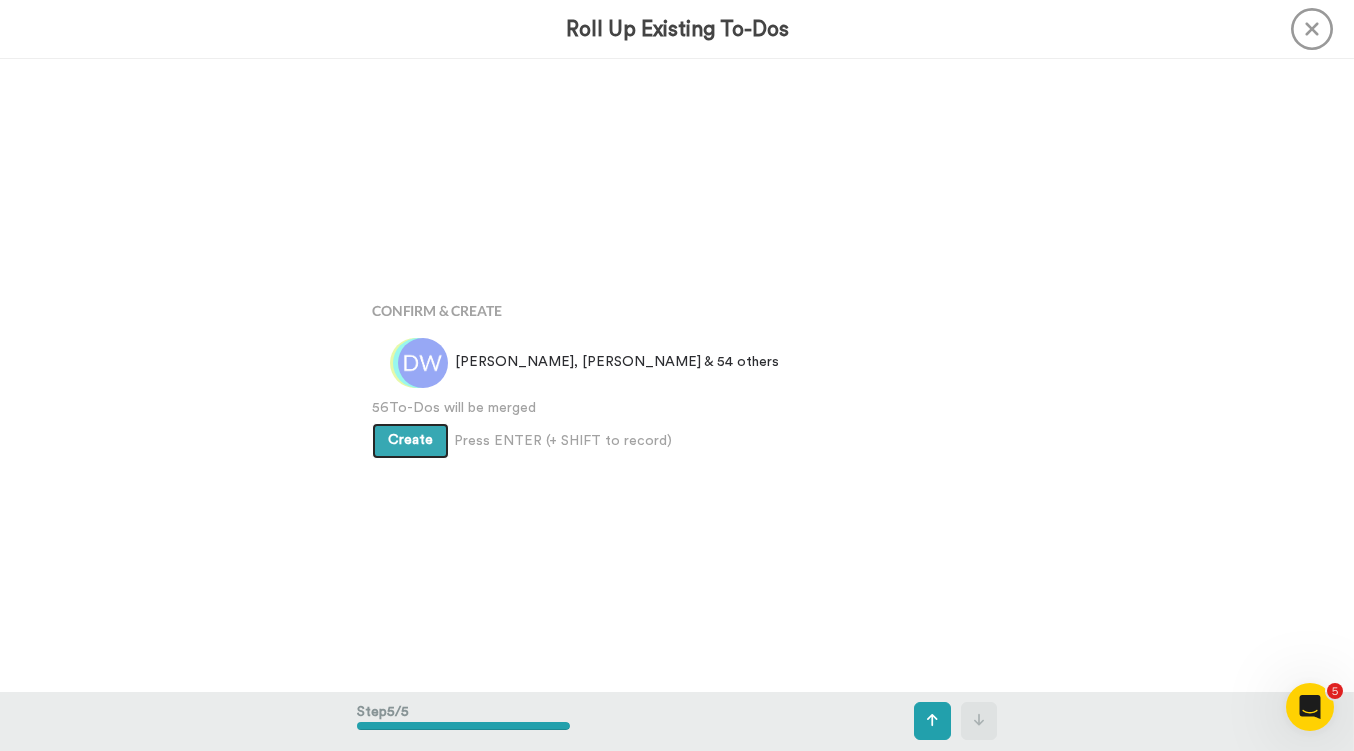 scroll, scrollTop: 2531, scrollLeft: 0, axis: vertical 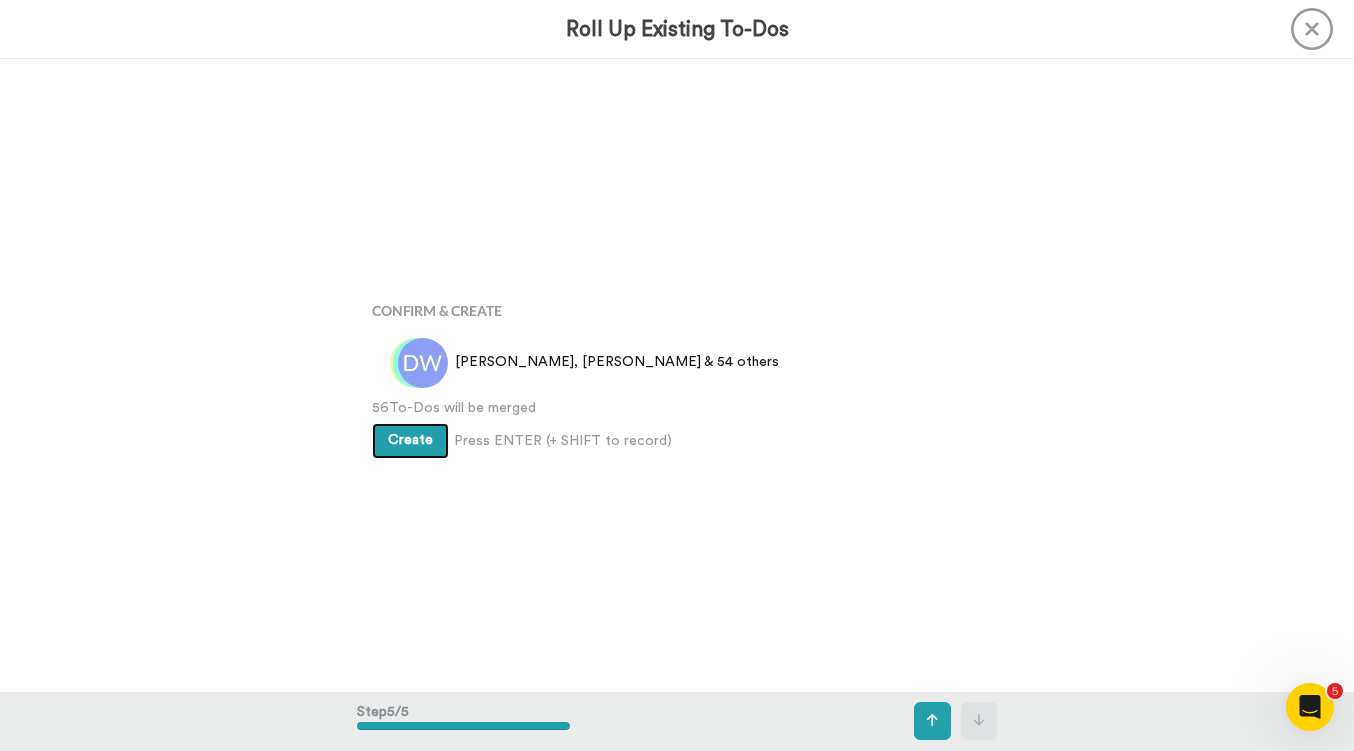click on "Create" at bounding box center [410, 440] 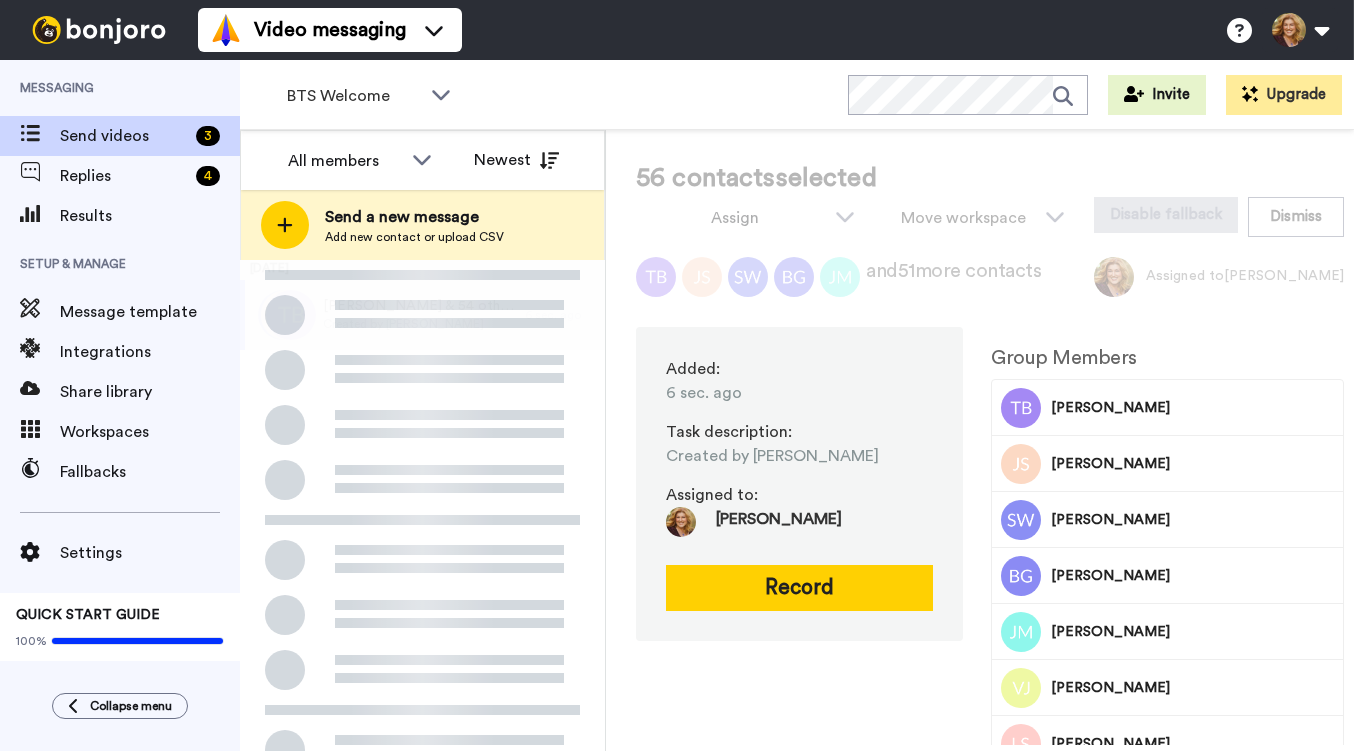 scroll, scrollTop: 0, scrollLeft: 0, axis: both 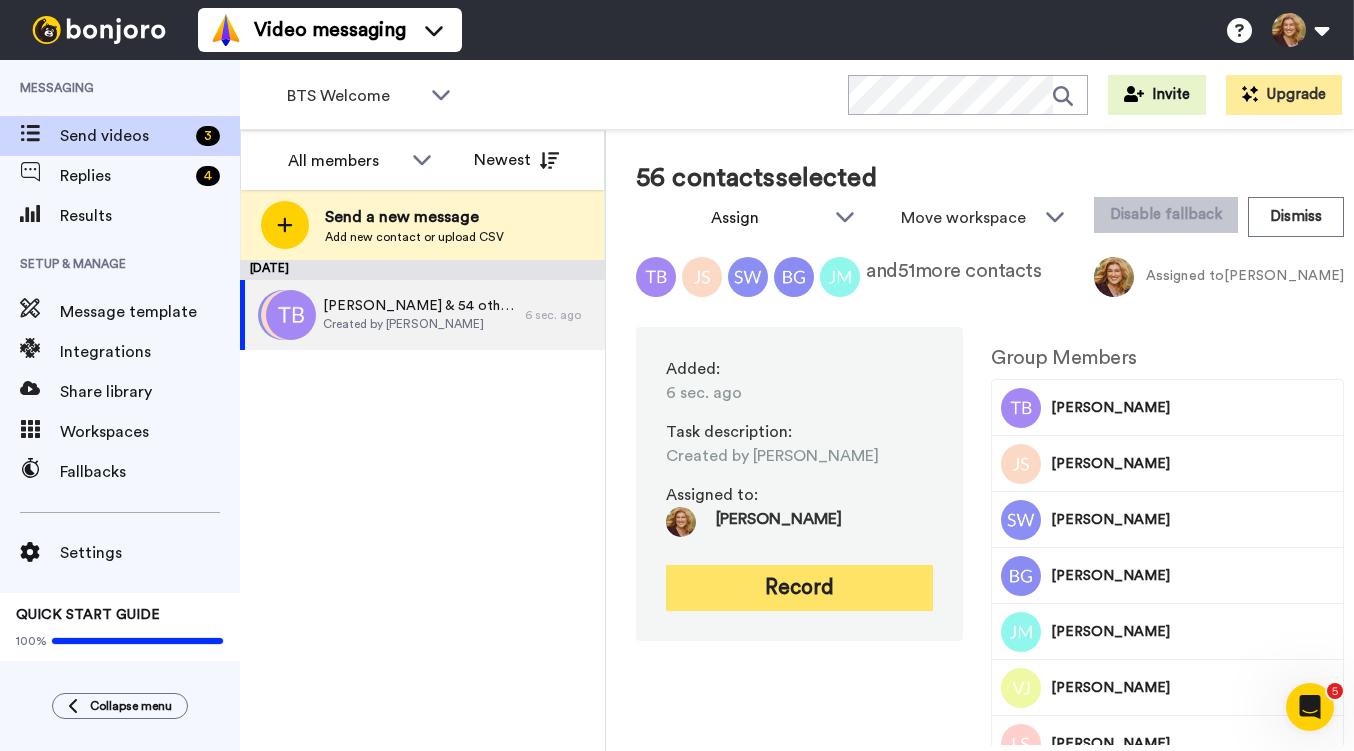click on "Record" at bounding box center (799, 588) 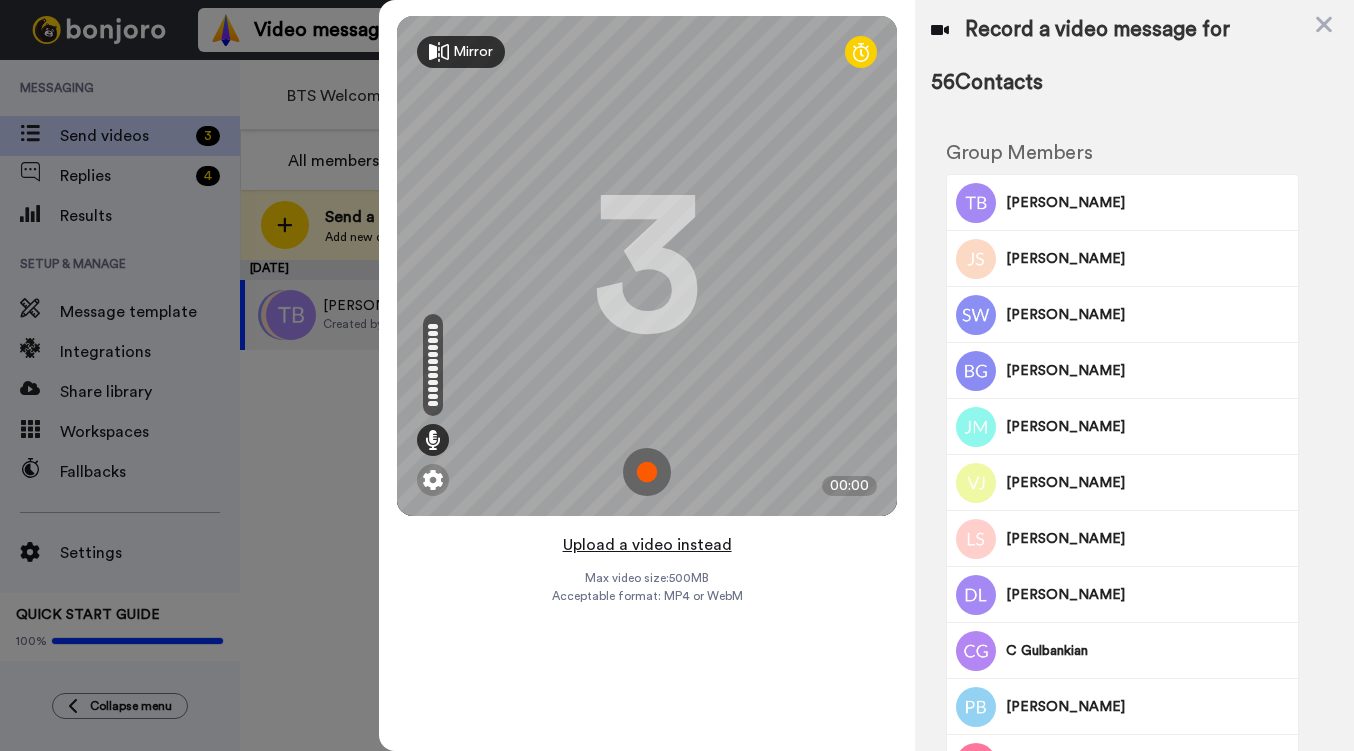 click on "Upload a video instead" at bounding box center (647, 545) 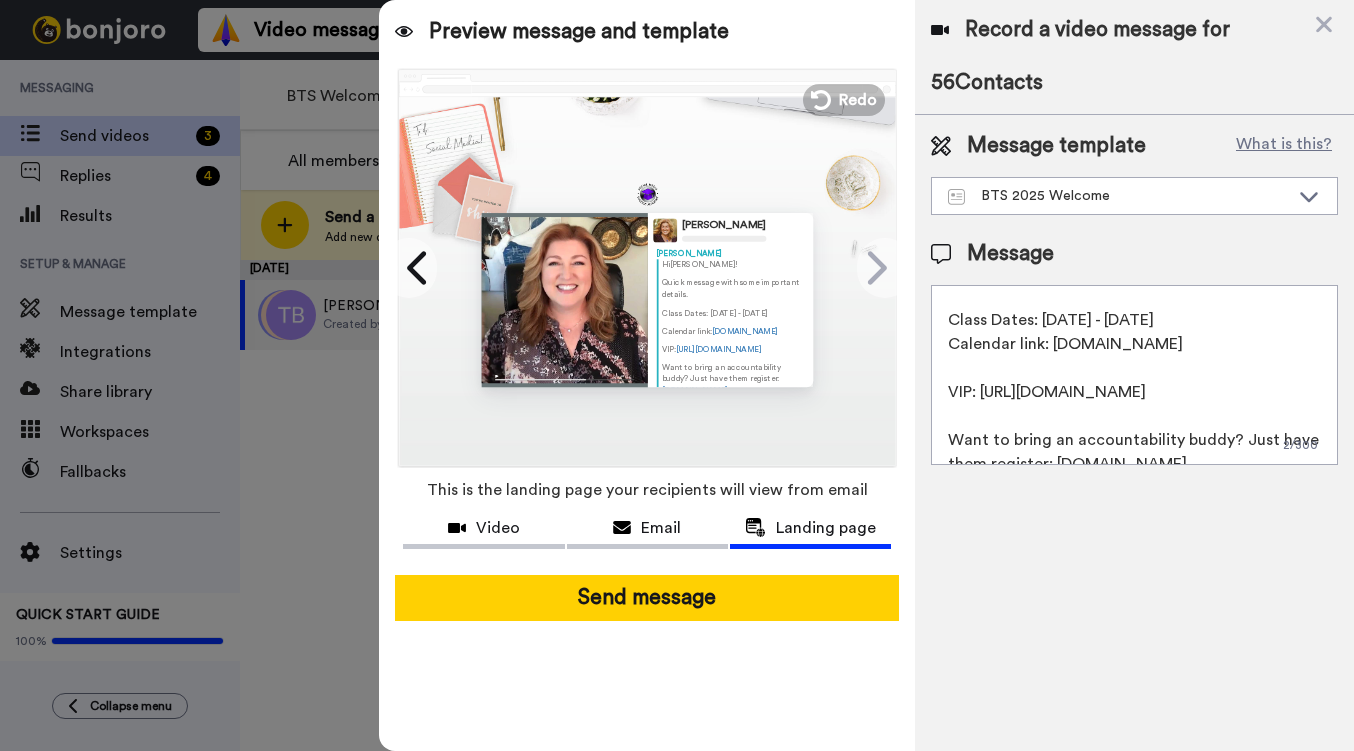 scroll, scrollTop: 0, scrollLeft: 0, axis: both 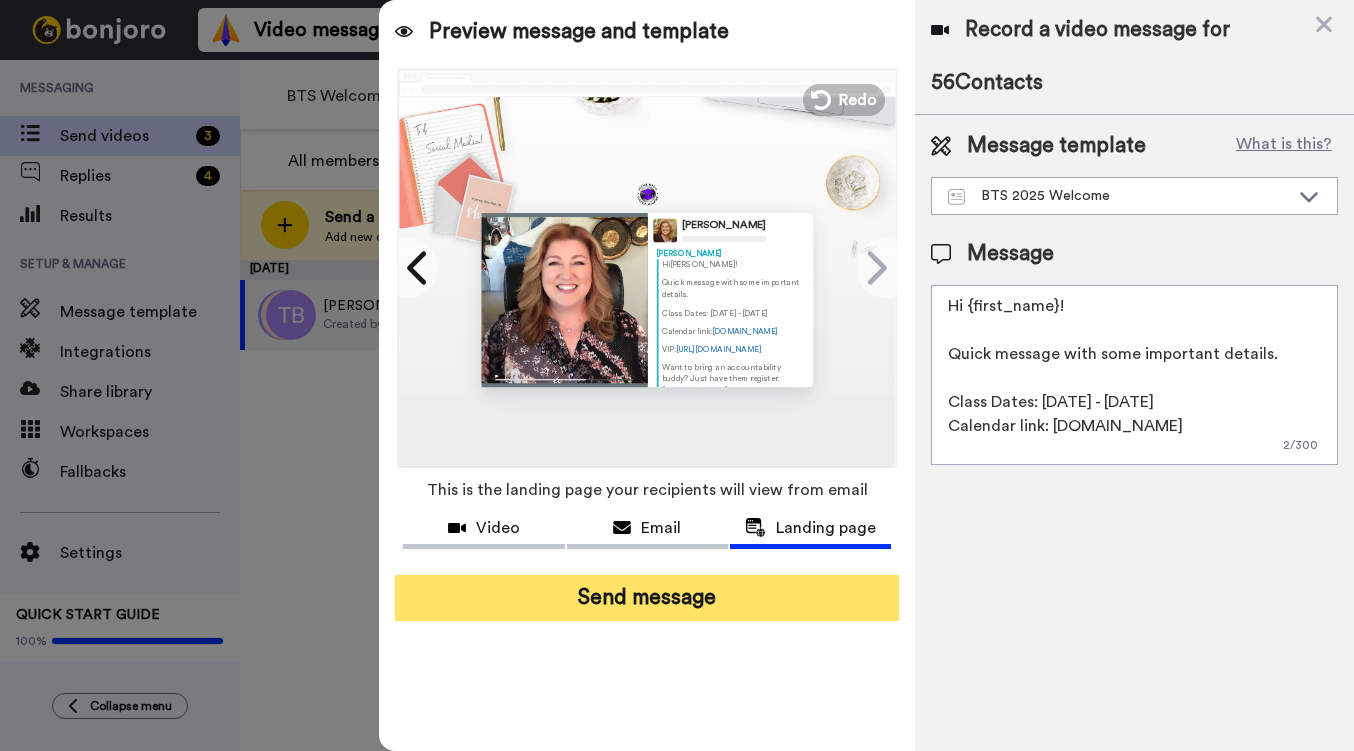 click on "Send message" at bounding box center (647, 598) 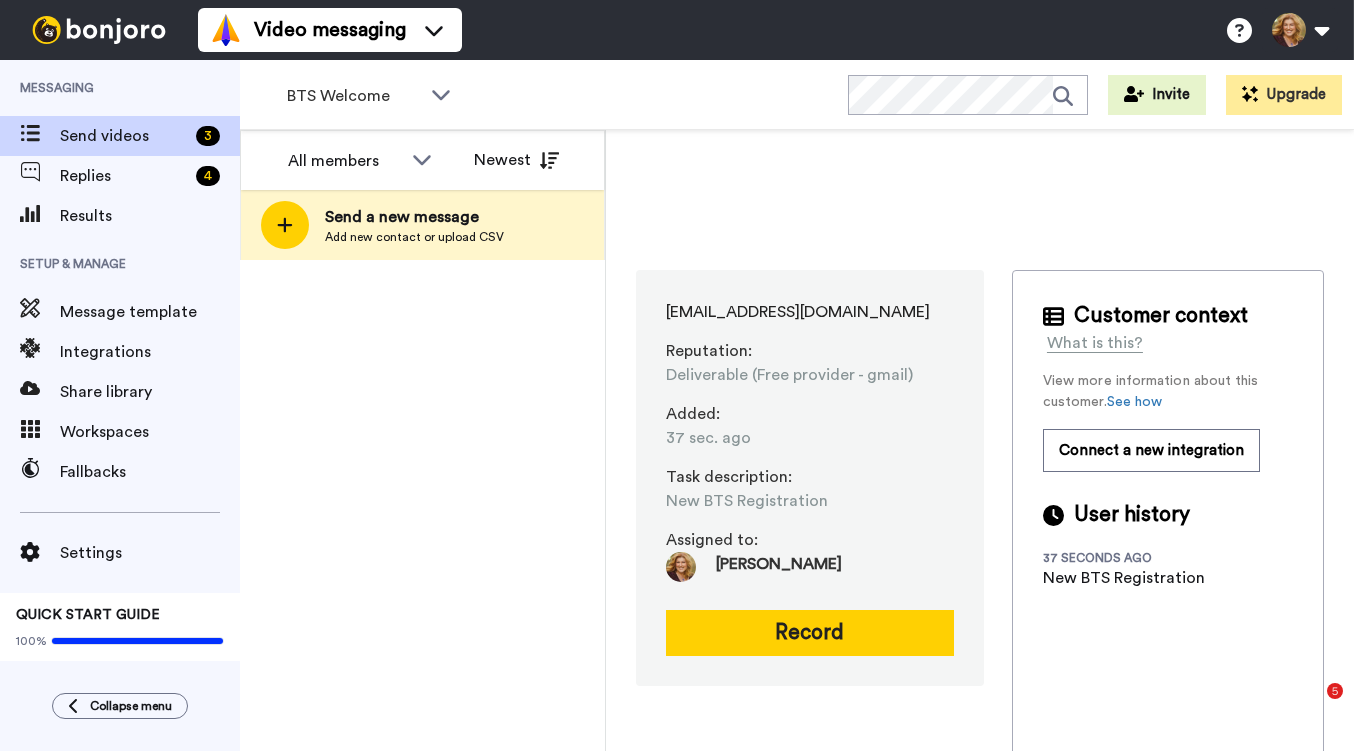 scroll, scrollTop: 0, scrollLeft: 0, axis: both 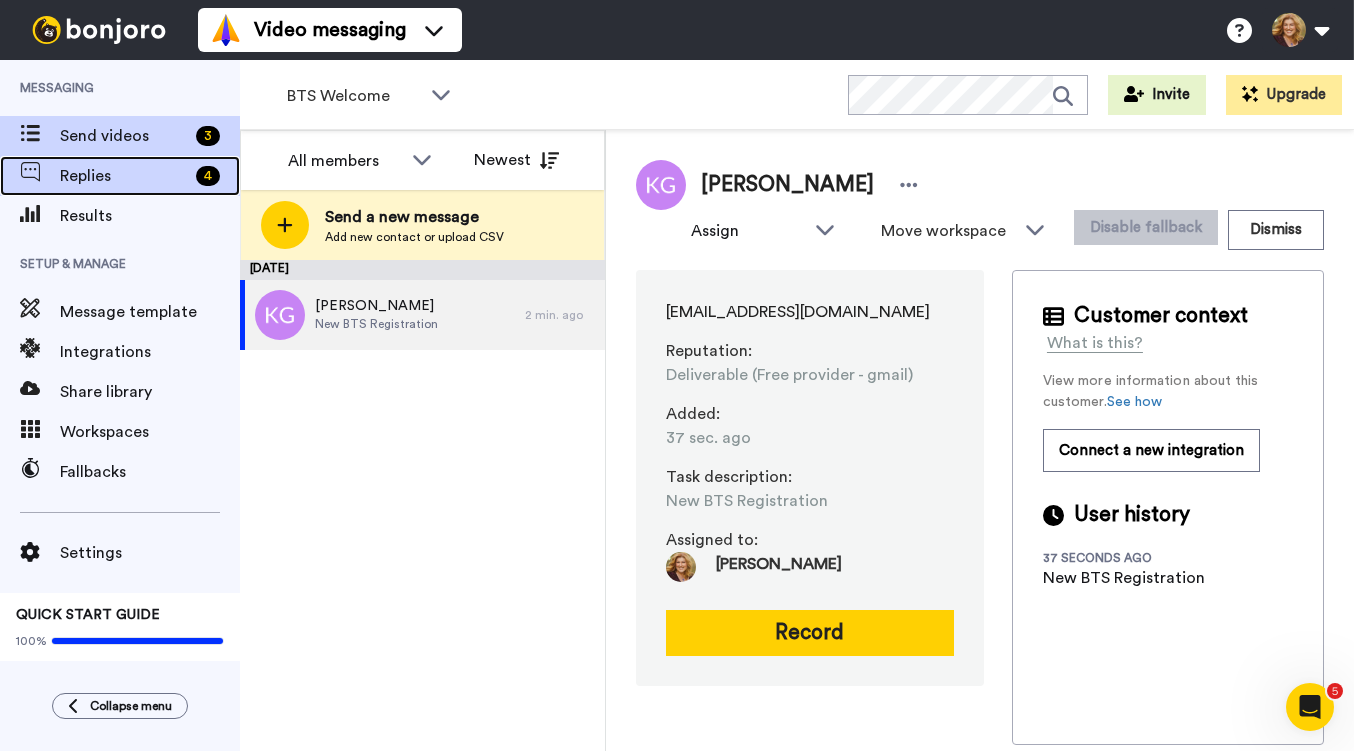 click on "Replies" at bounding box center (124, 176) 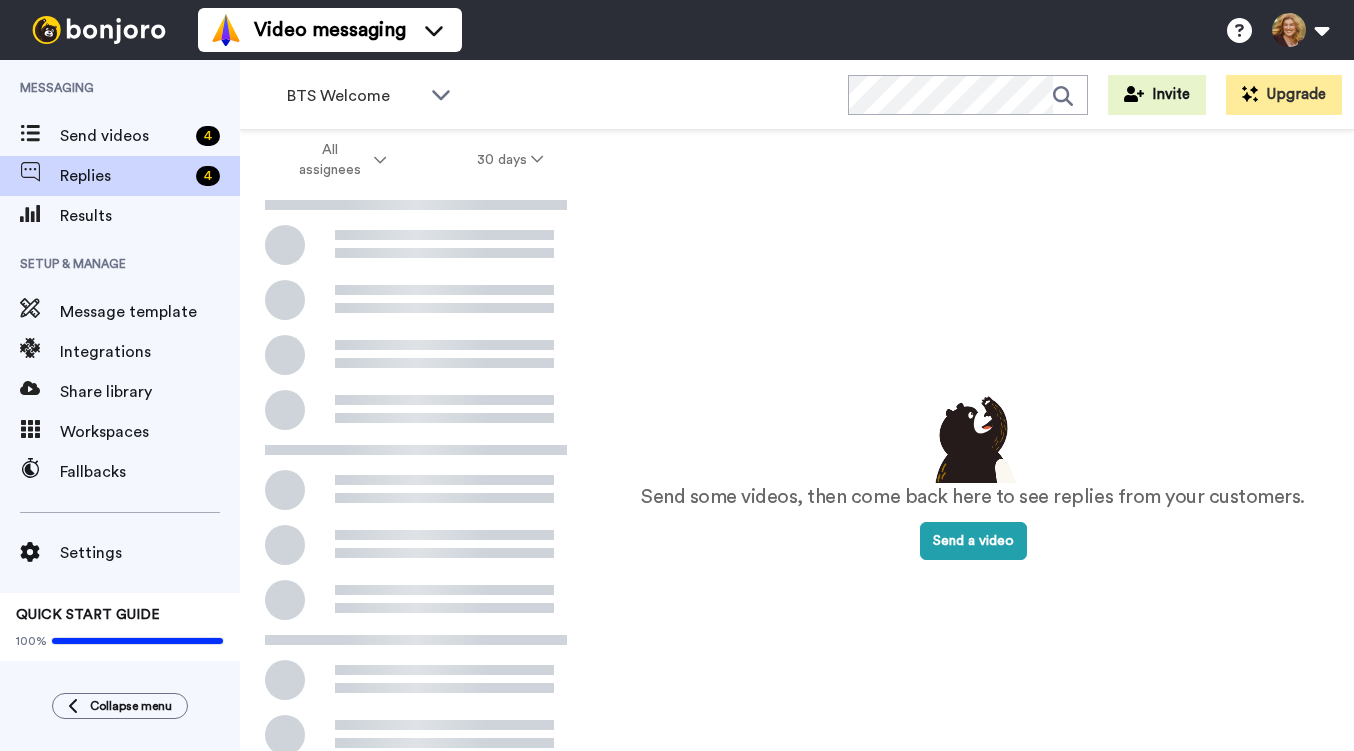 scroll, scrollTop: 0, scrollLeft: 0, axis: both 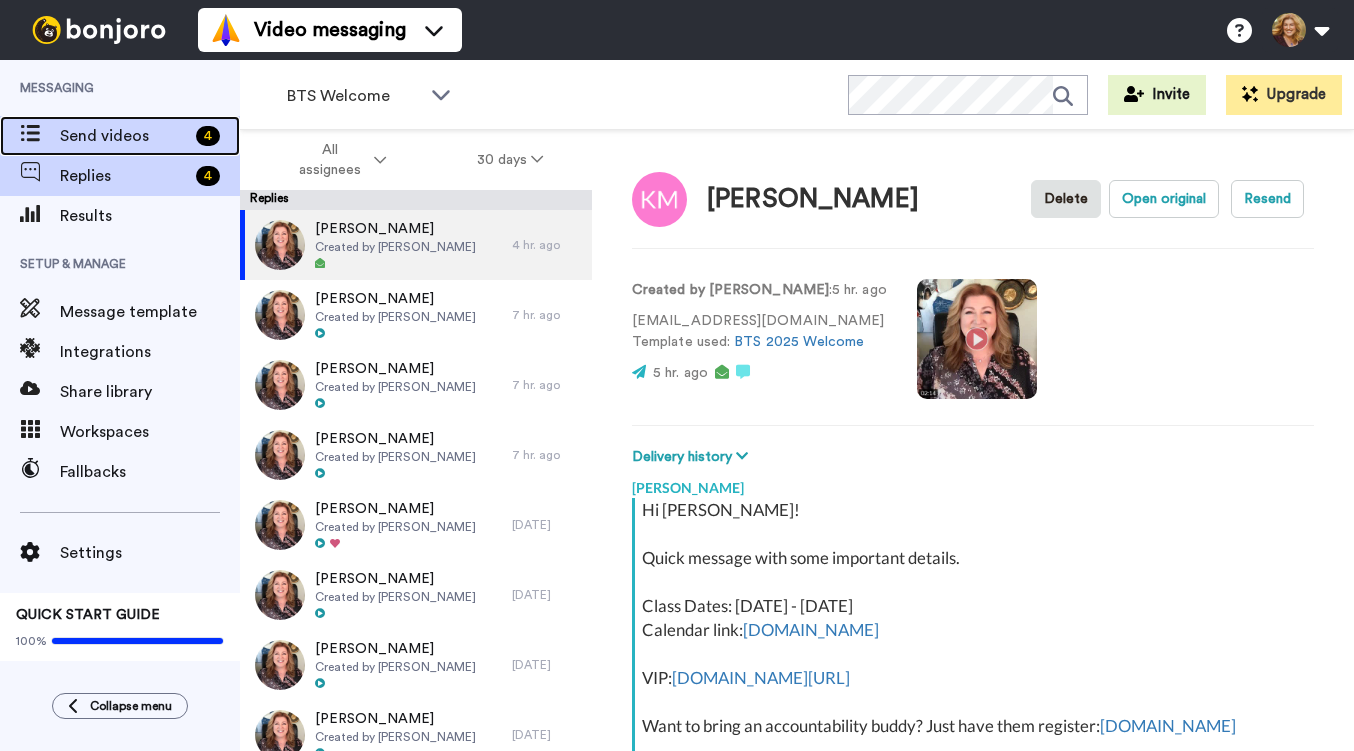 click on "Send videos" at bounding box center (124, 136) 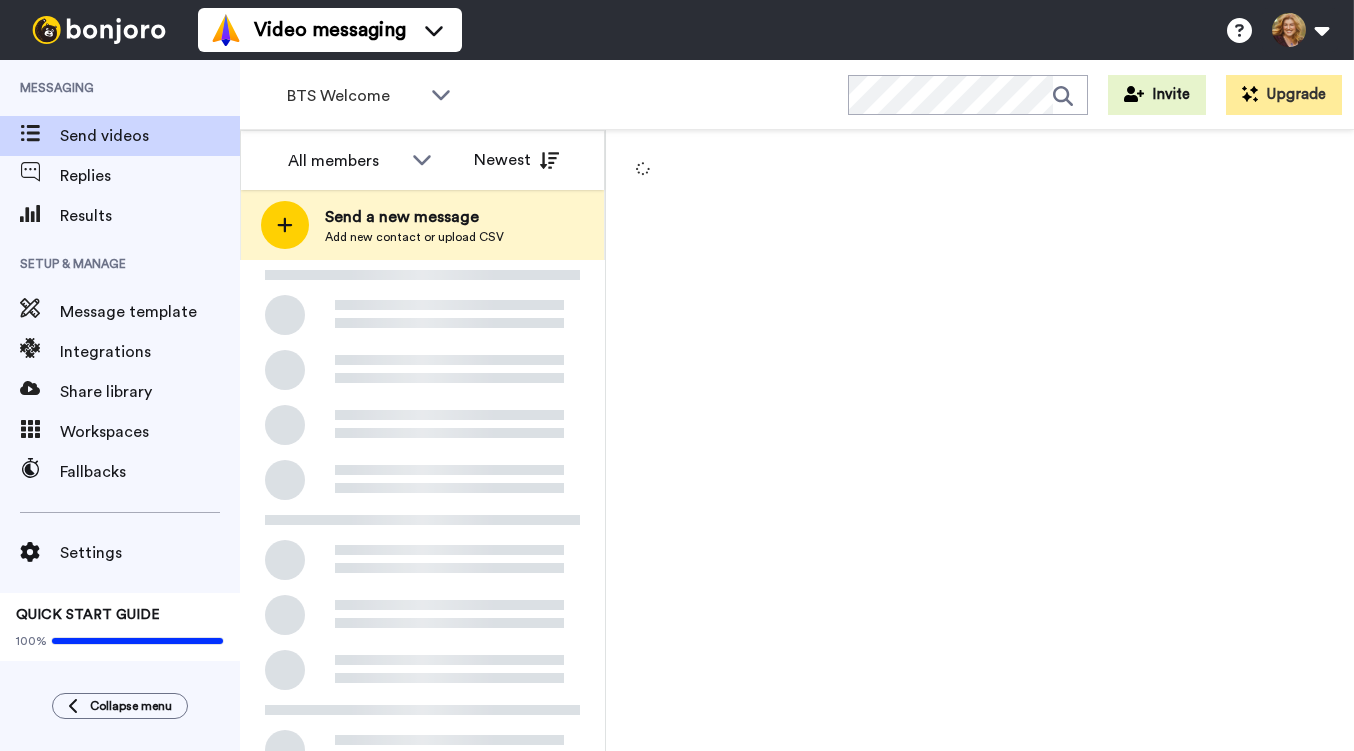 scroll, scrollTop: 0, scrollLeft: 0, axis: both 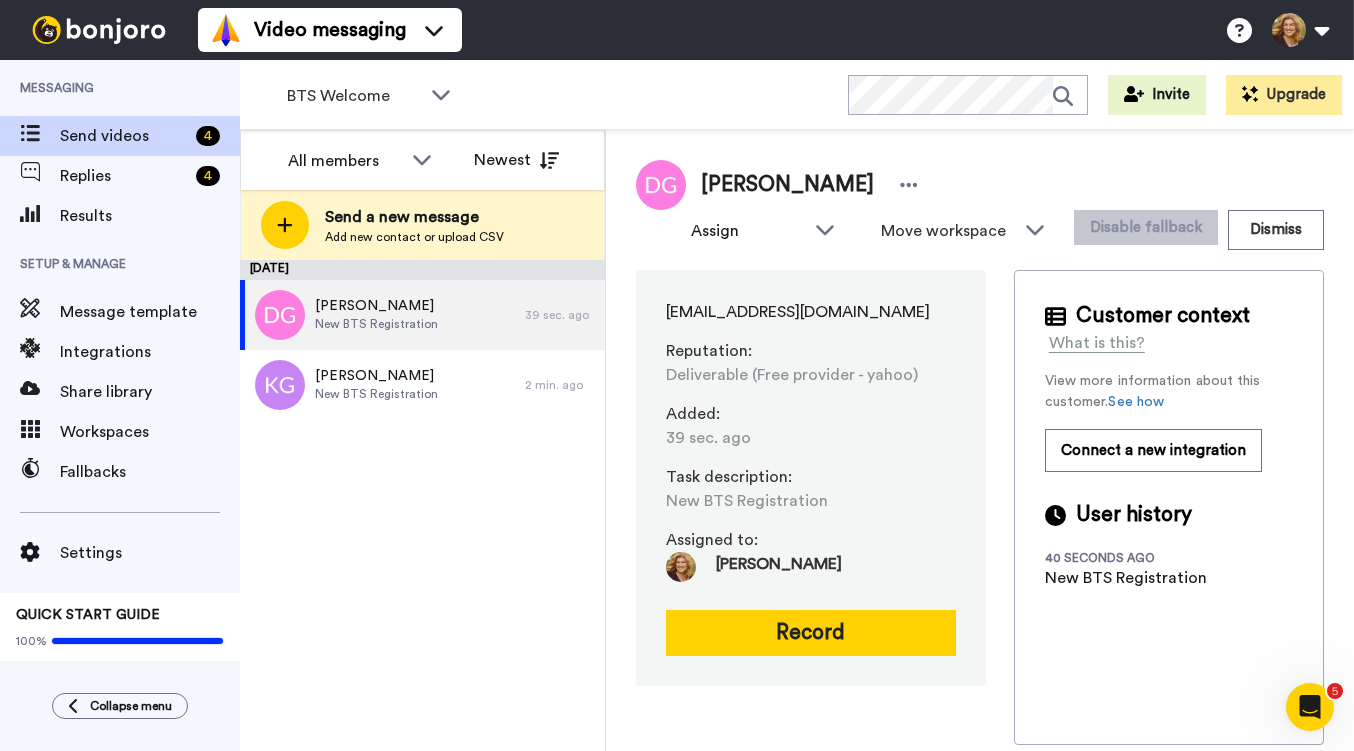 click on "Video messaging Switch to Video messaging Testimonials Settings Discover Help & Support Case studies Bonjoro Tools   Help docs   Settings My Profile Change Password Billing Affiliates Help Docs Settings Logout" at bounding box center (776, 30) 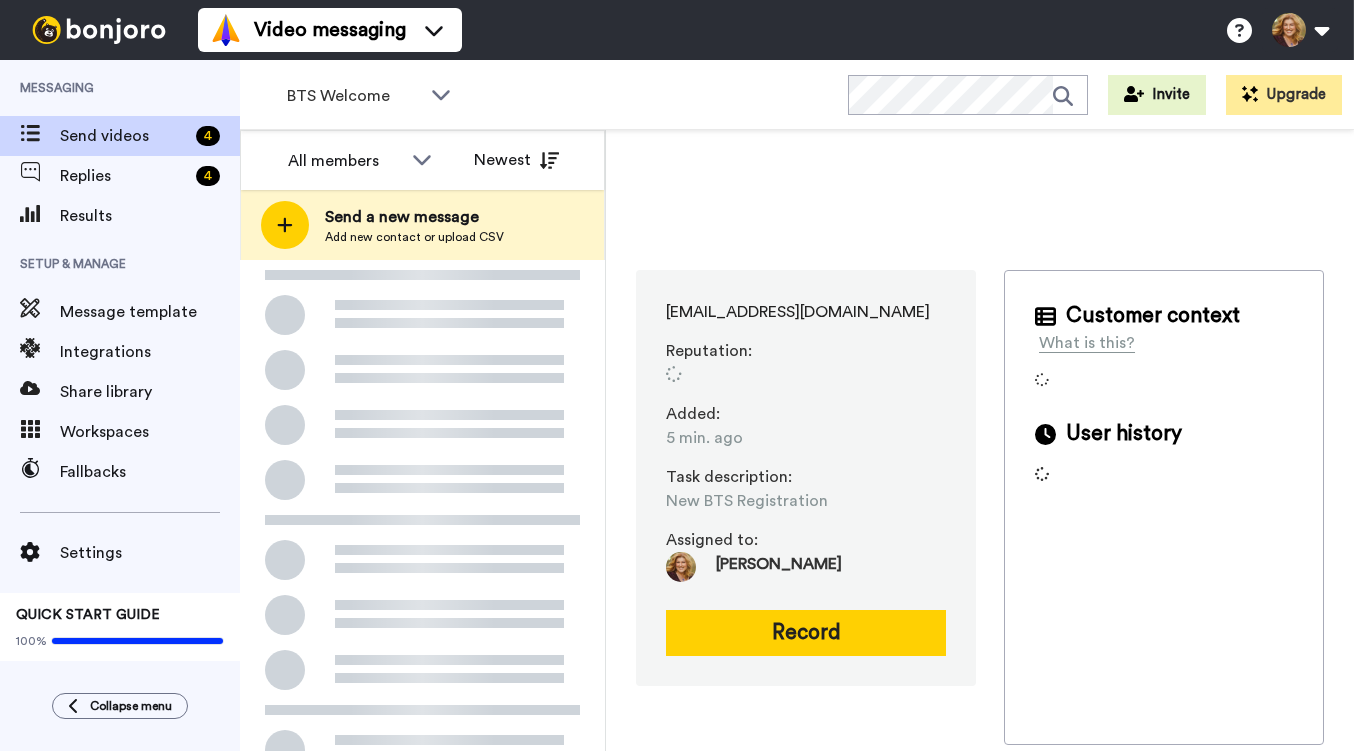 scroll, scrollTop: 0, scrollLeft: 0, axis: both 